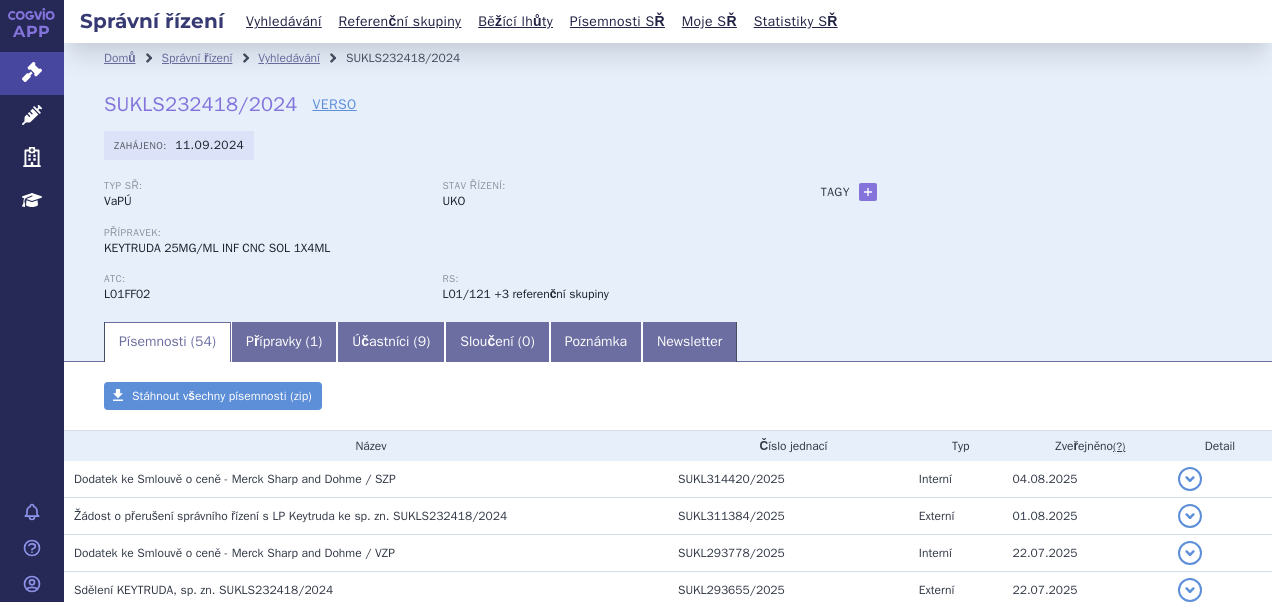 scroll, scrollTop: 0, scrollLeft: 0, axis: both 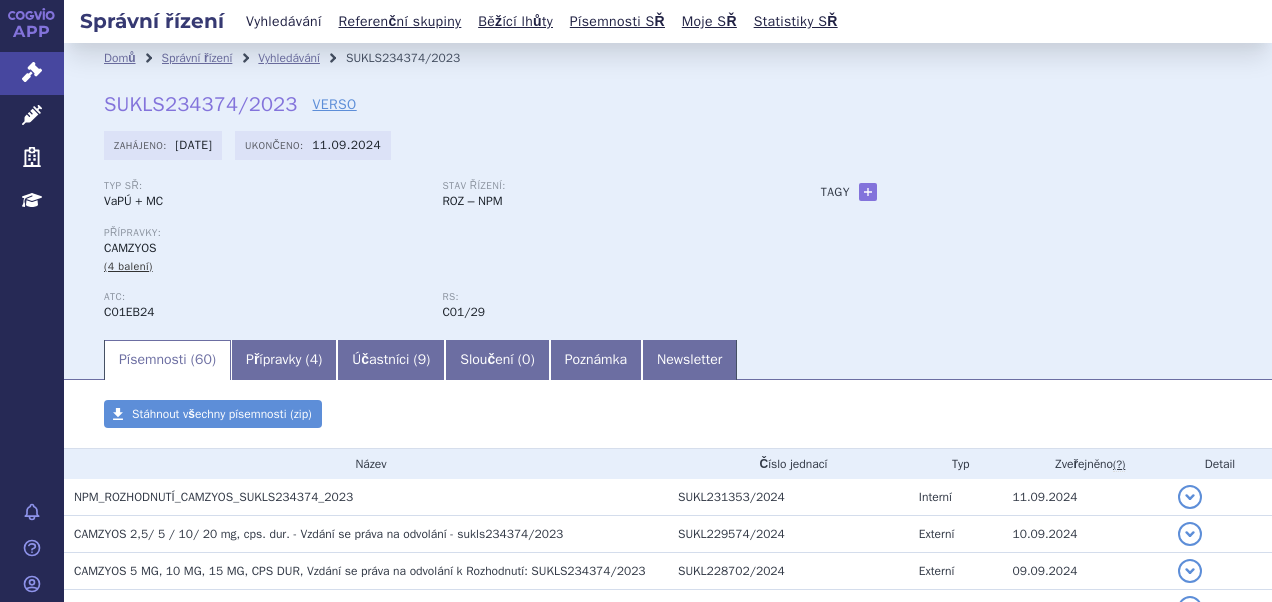 click on "Vyhledávání" at bounding box center (284, 21) 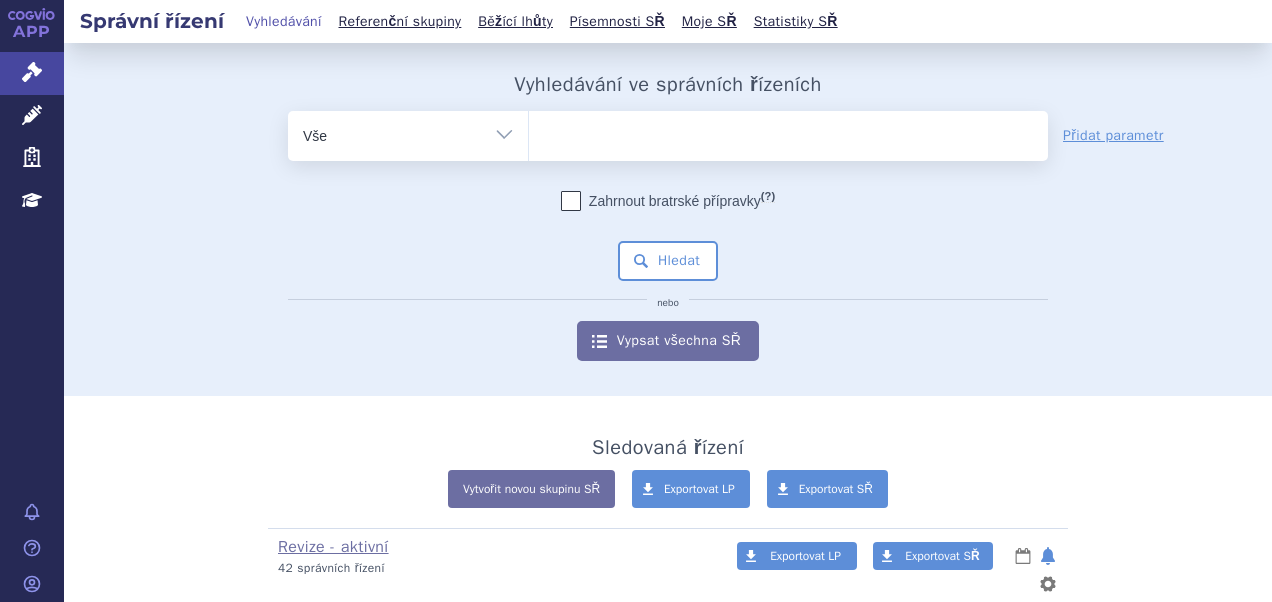 scroll, scrollTop: 0, scrollLeft: 0, axis: both 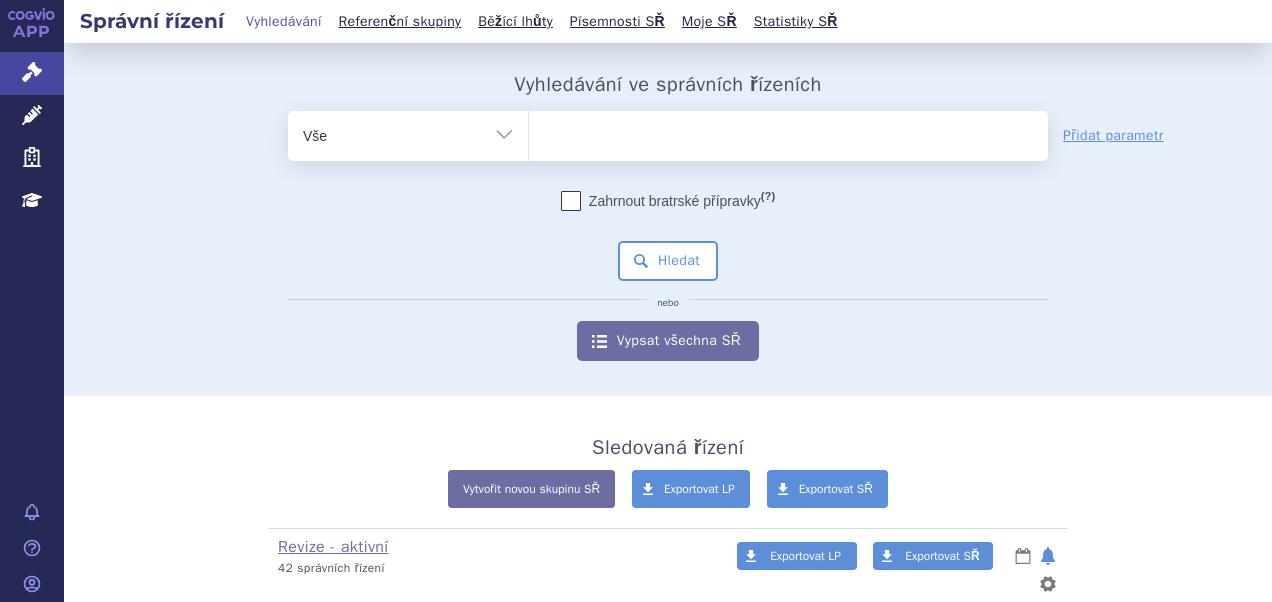 click at bounding box center (788, 132) 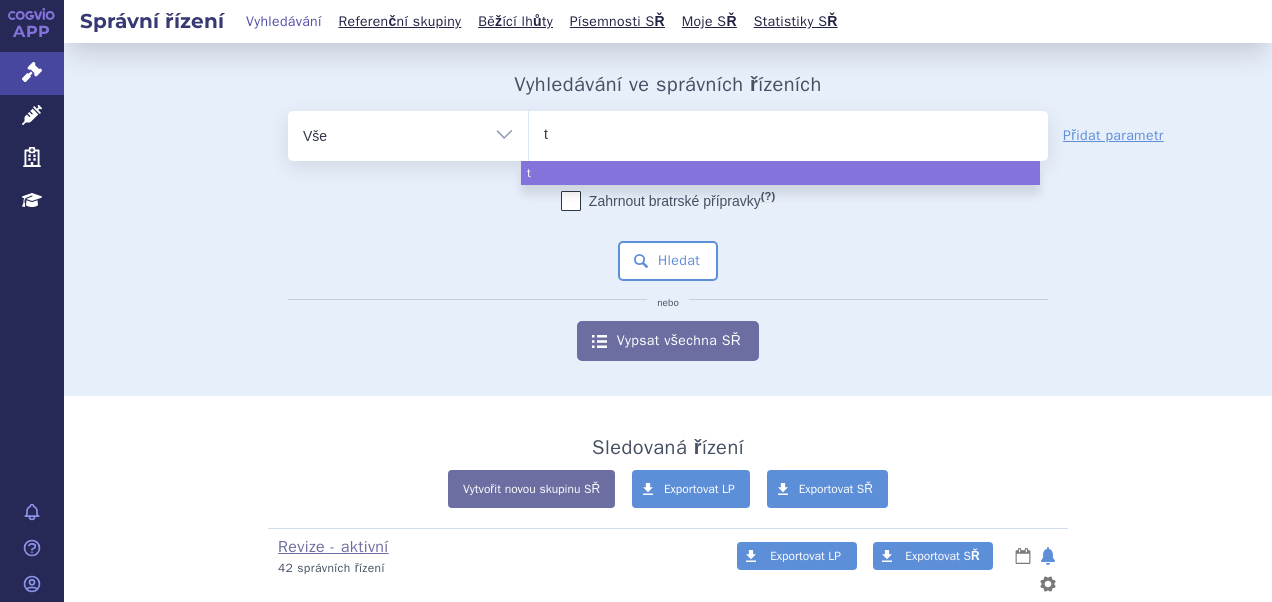type on "tr" 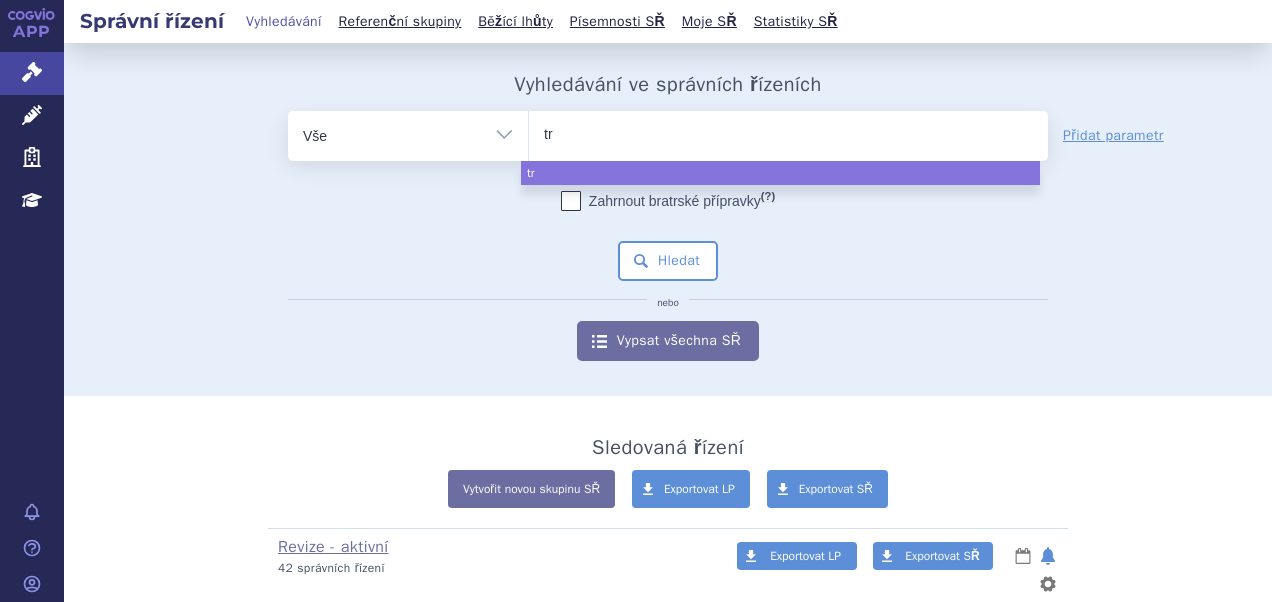 type on "tru" 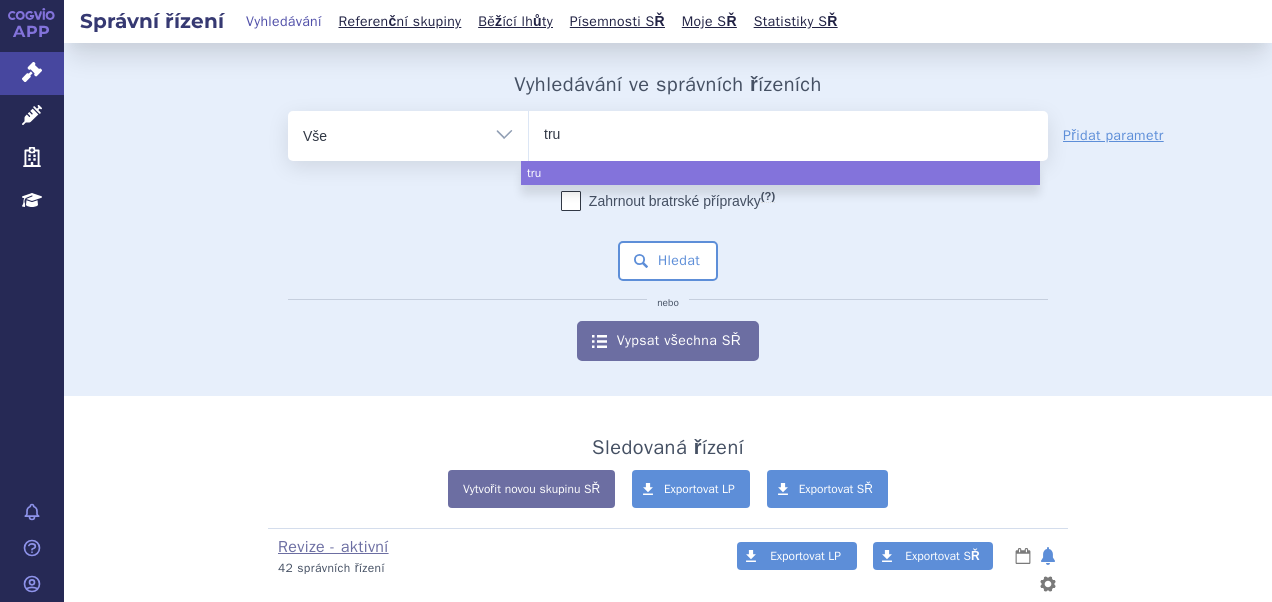 type on "tr" 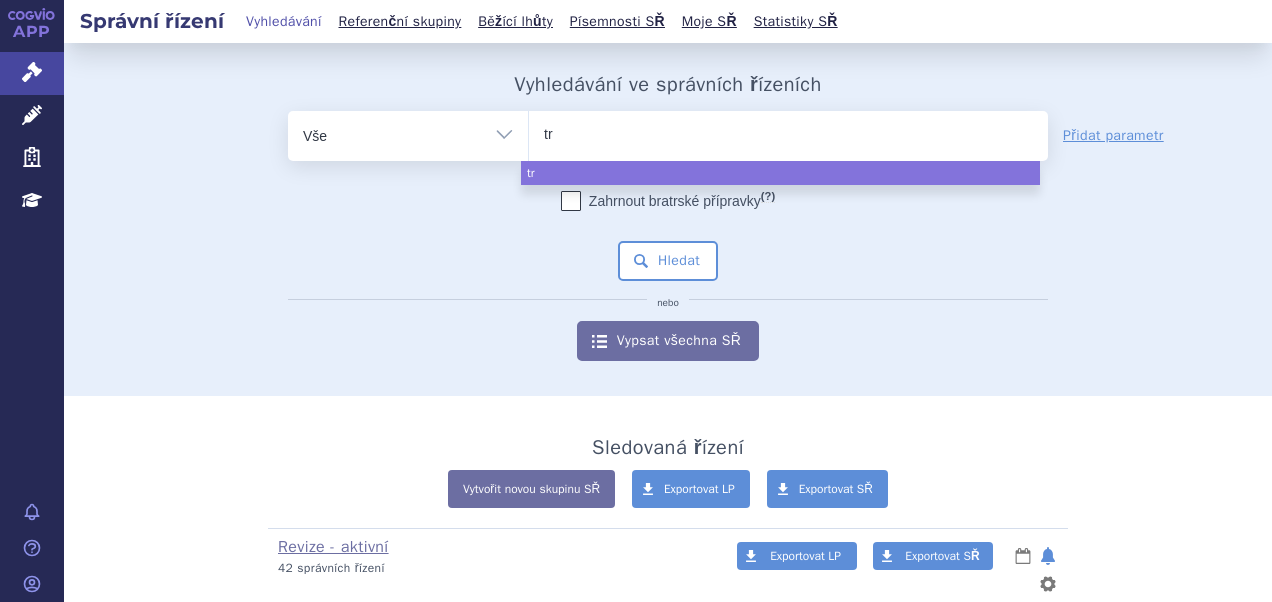 type on "t" 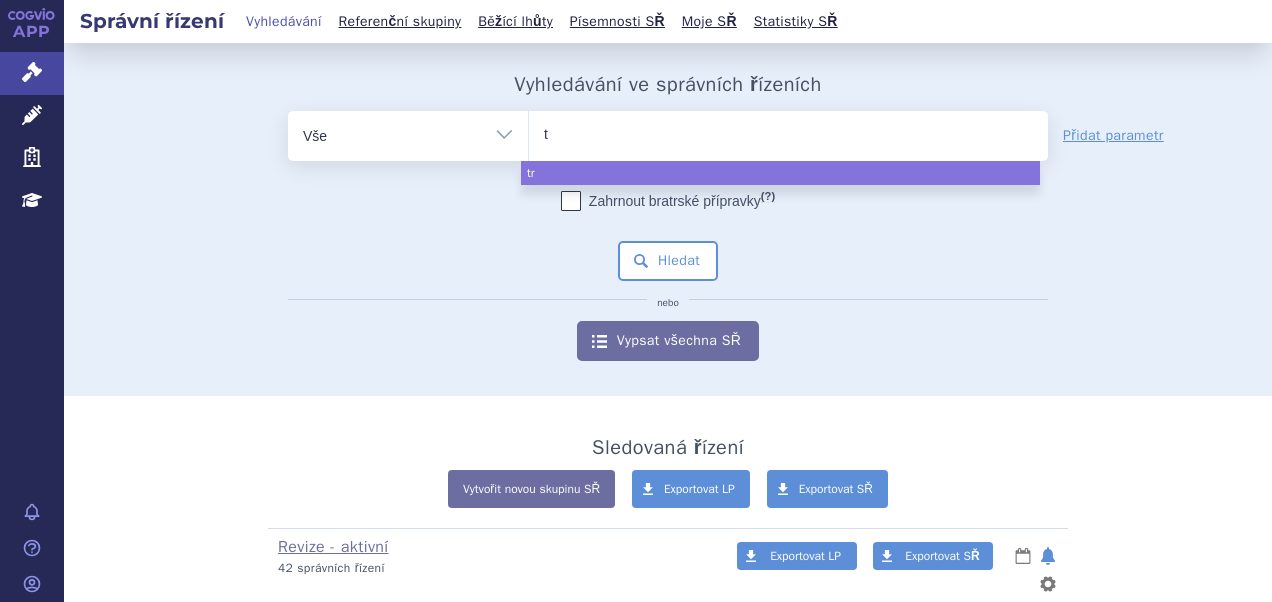 type 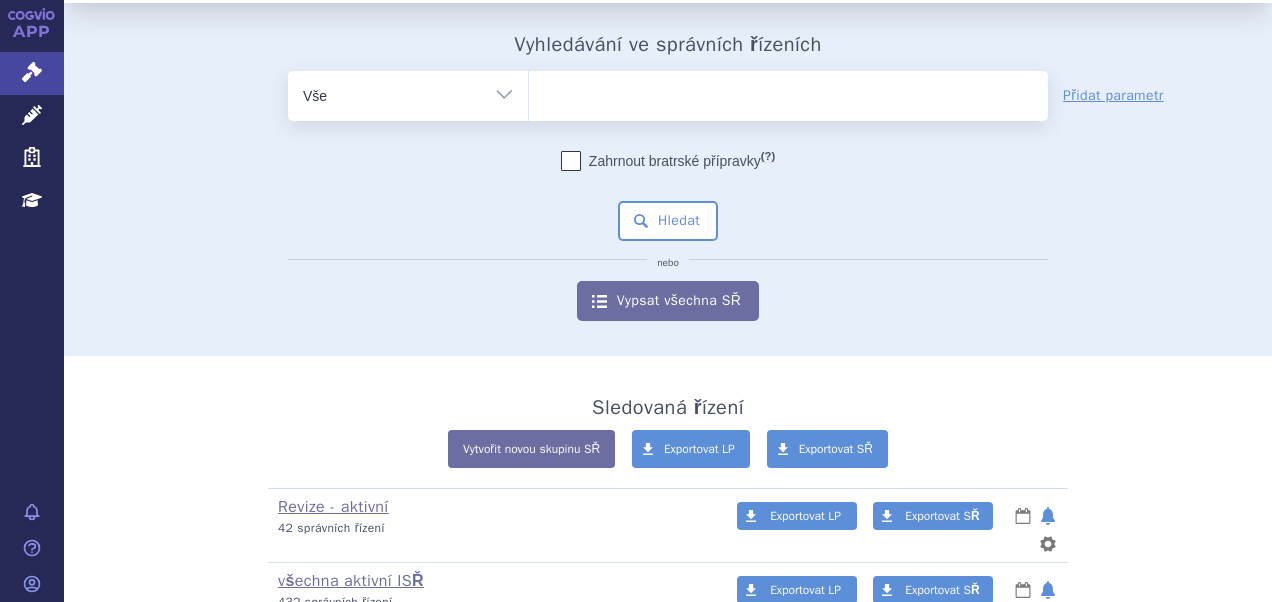 scroll, scrollTop: 159, scrollLeft: 0, axis: vertical 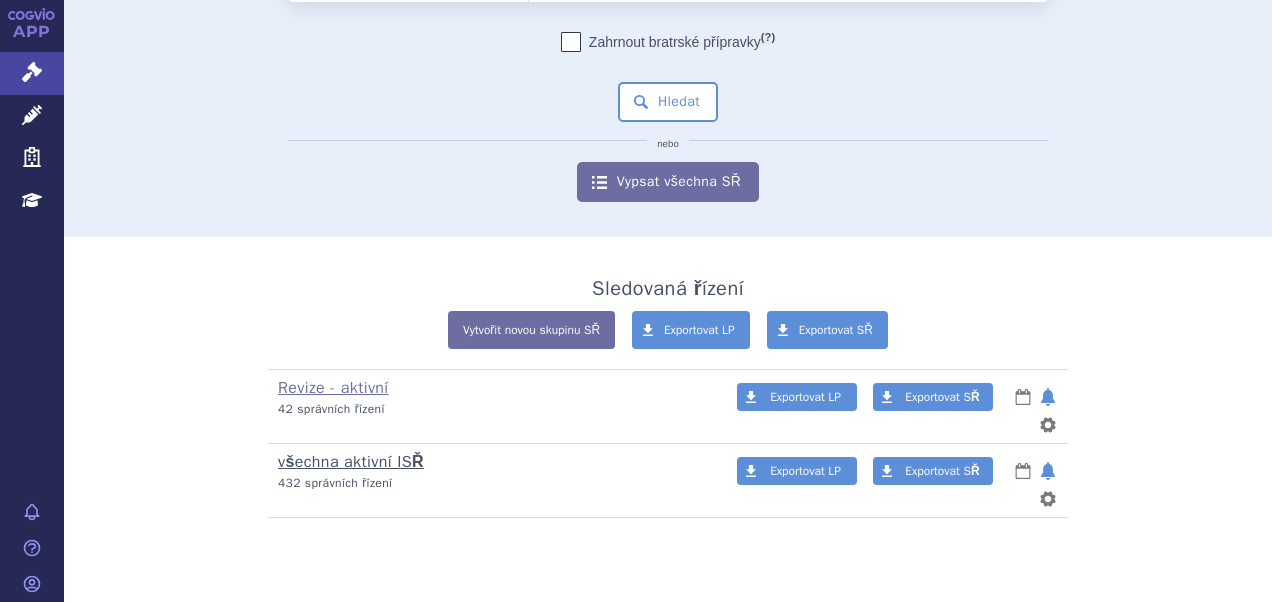 click on "všechna aktivní ISŘ" at bounding box center [351, 462] 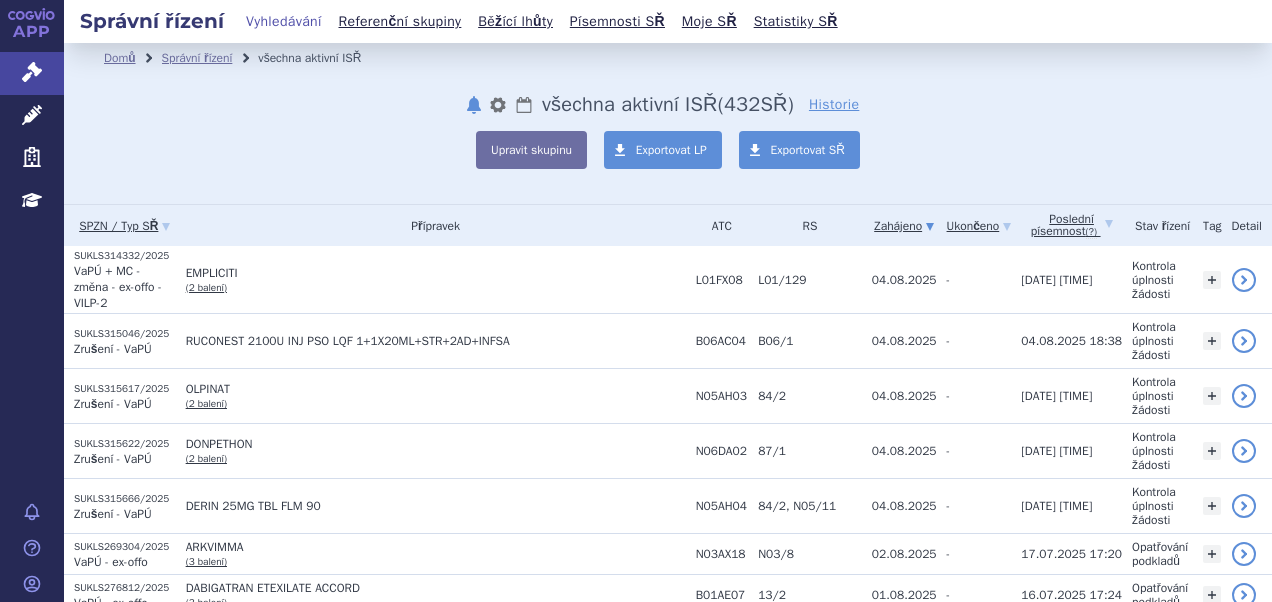 scroll, scrollTop: 0, scrollLeft: 0, axis: both 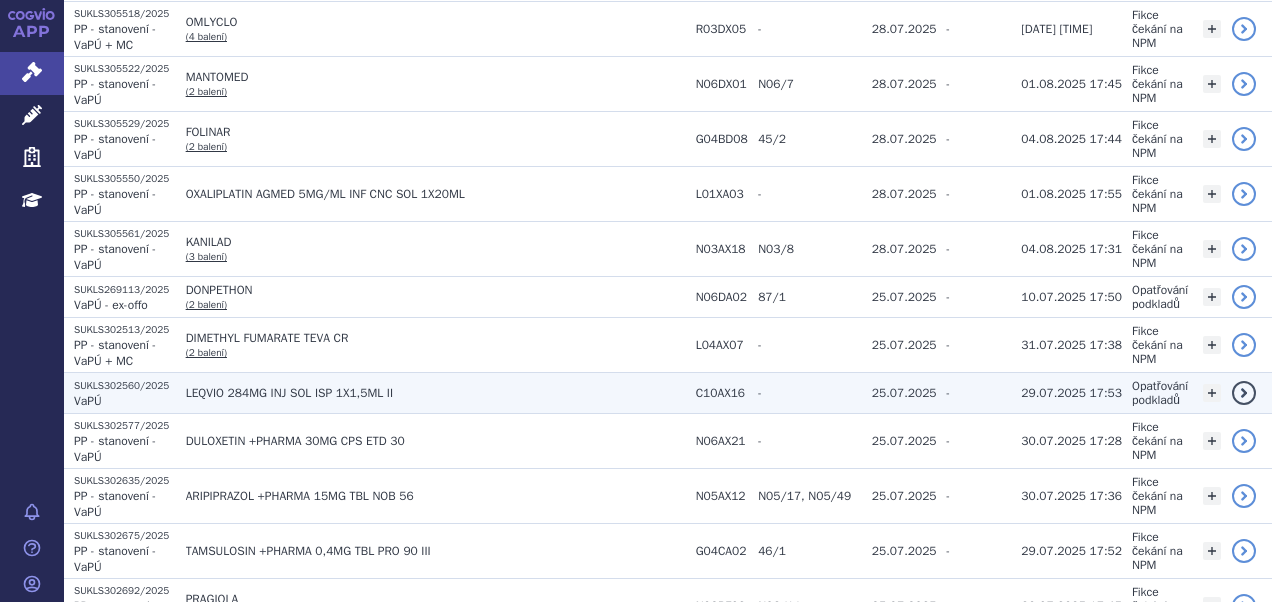 drag, startPoint x: 133, startPoint y: 363, endPoint x: 120, endPoint y: 384, distance: 24.698177 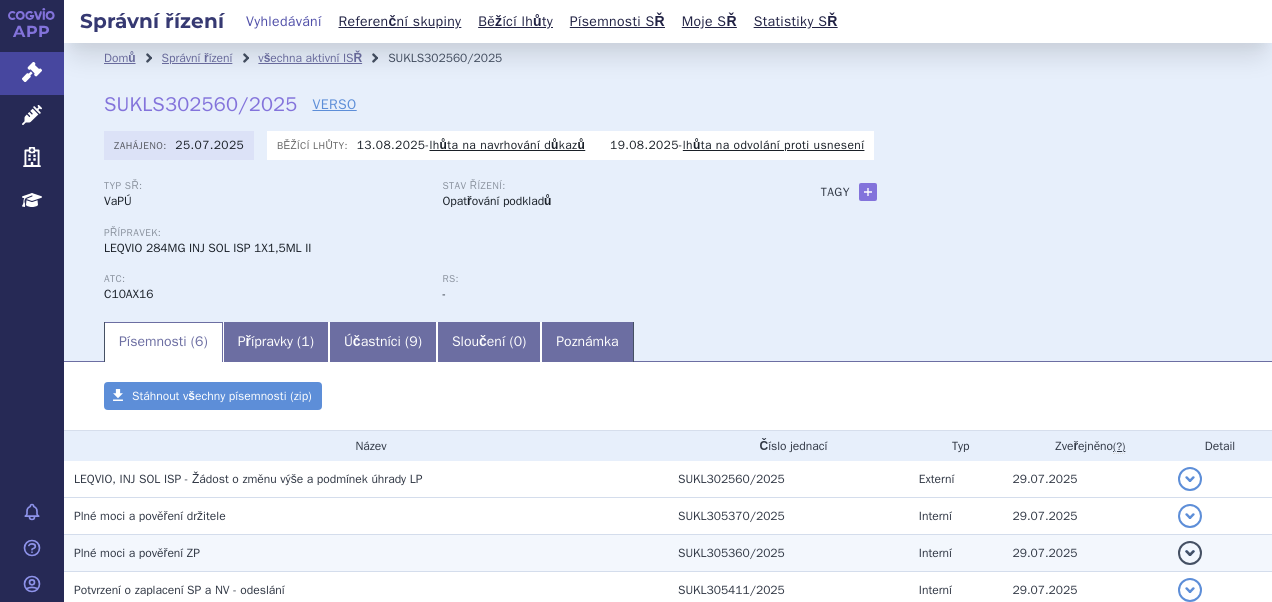 scroll, scrollTop: 0, scrollLeft: 0, axis: both 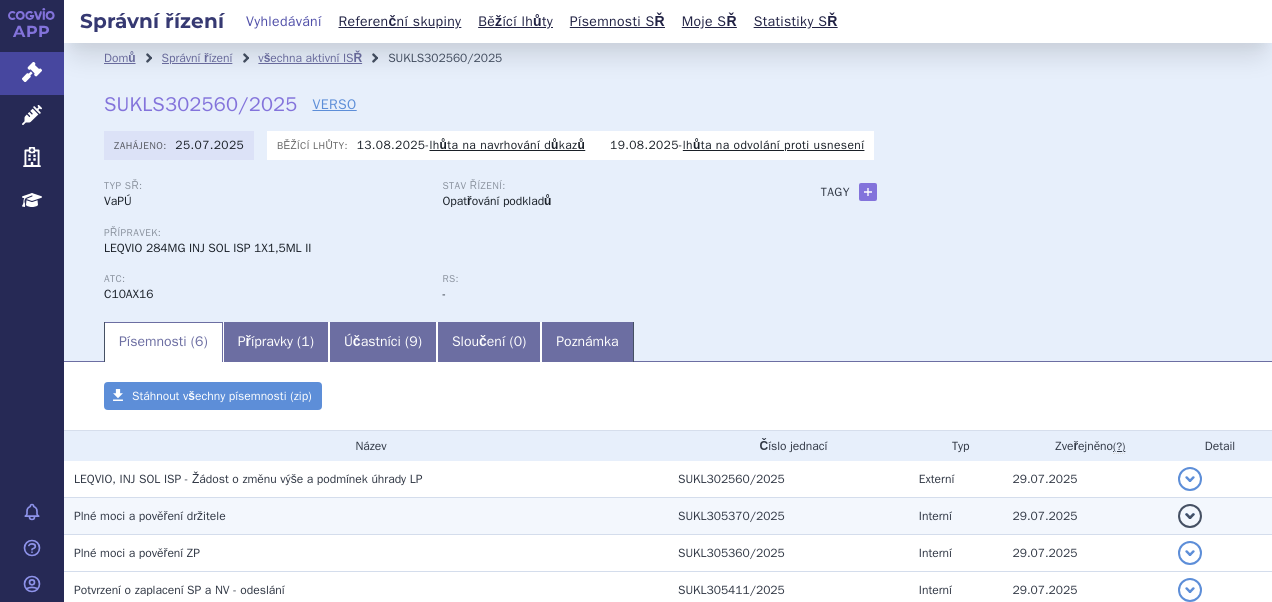 click on "Plné moci a pověření držitele" at bounding box center (366, 516) 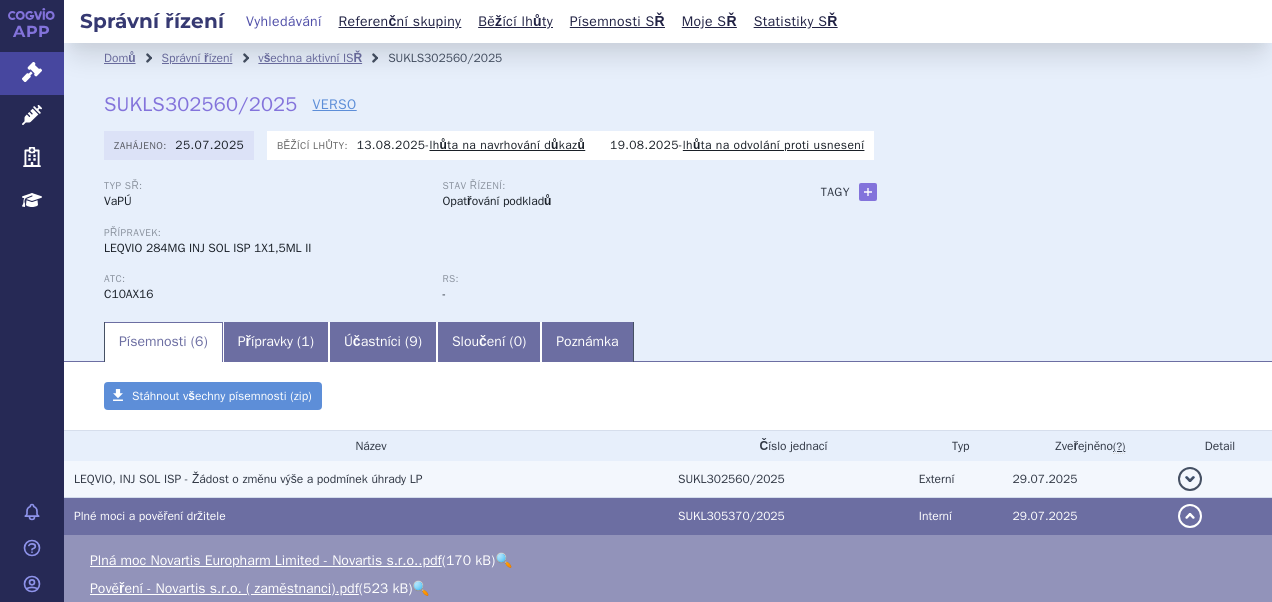 click on "LEQVIO, INJ SOL ISP - Žádost o změnu výše a podmínek úhrady LP" at bounding box center (248, 479) 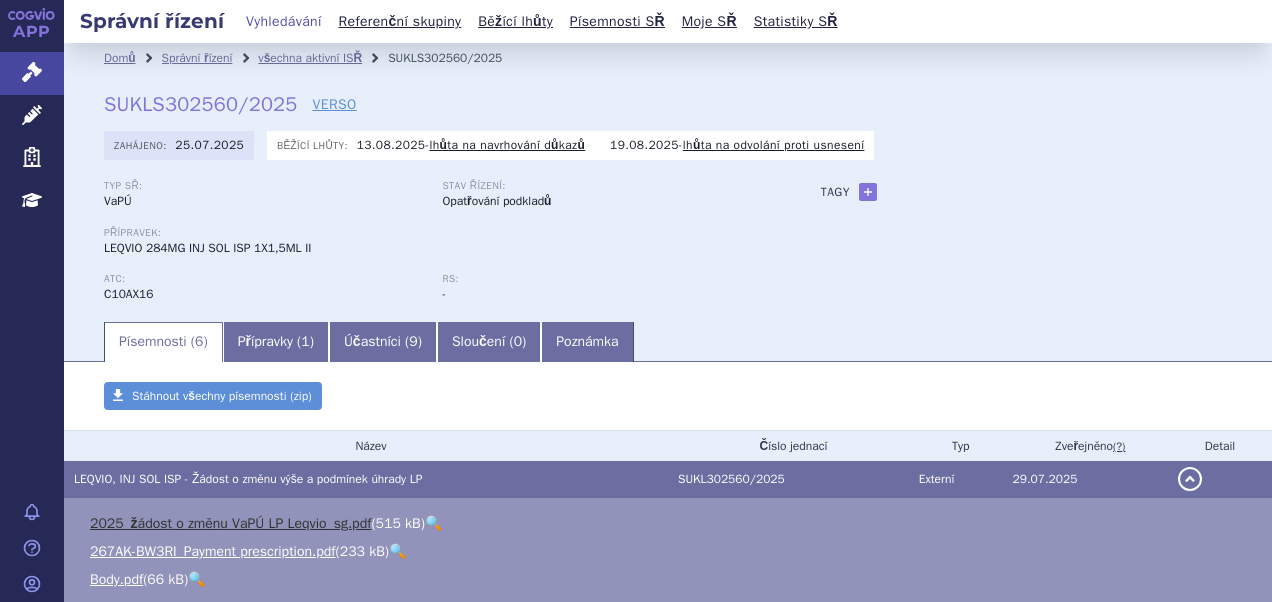 click on "2025_žádost o změnu VaPÚ LP Leqvio_sg.pdf" at bounding box center (230, 523) 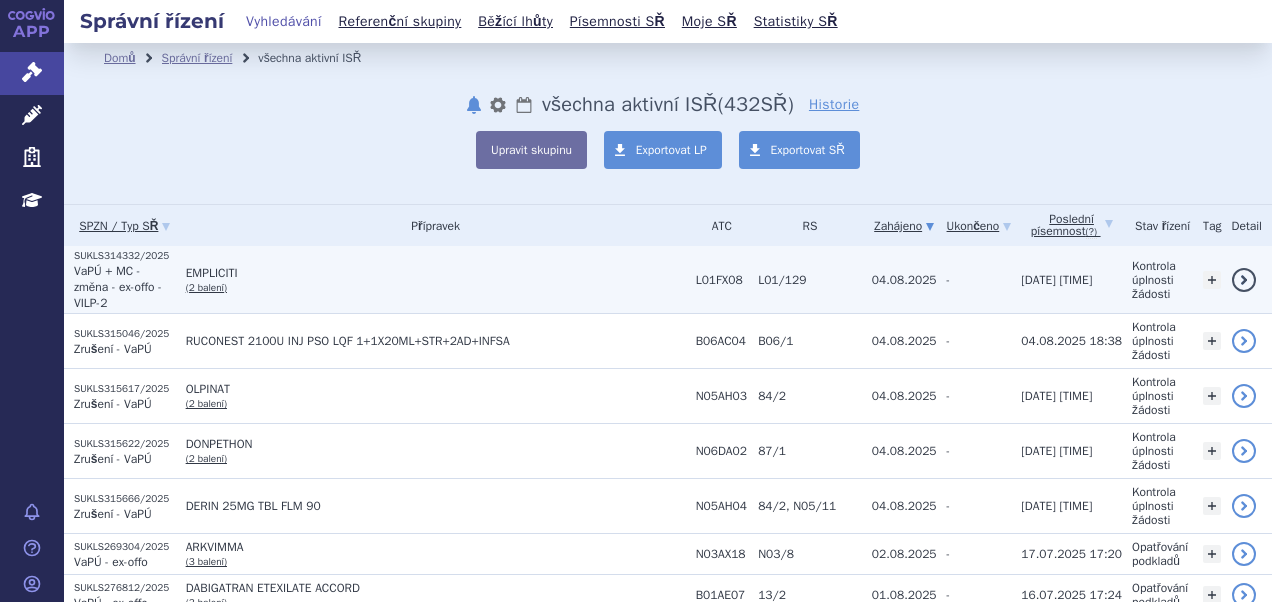 scroll, scrollTop: 0, scrollLeft: 0, axis: both 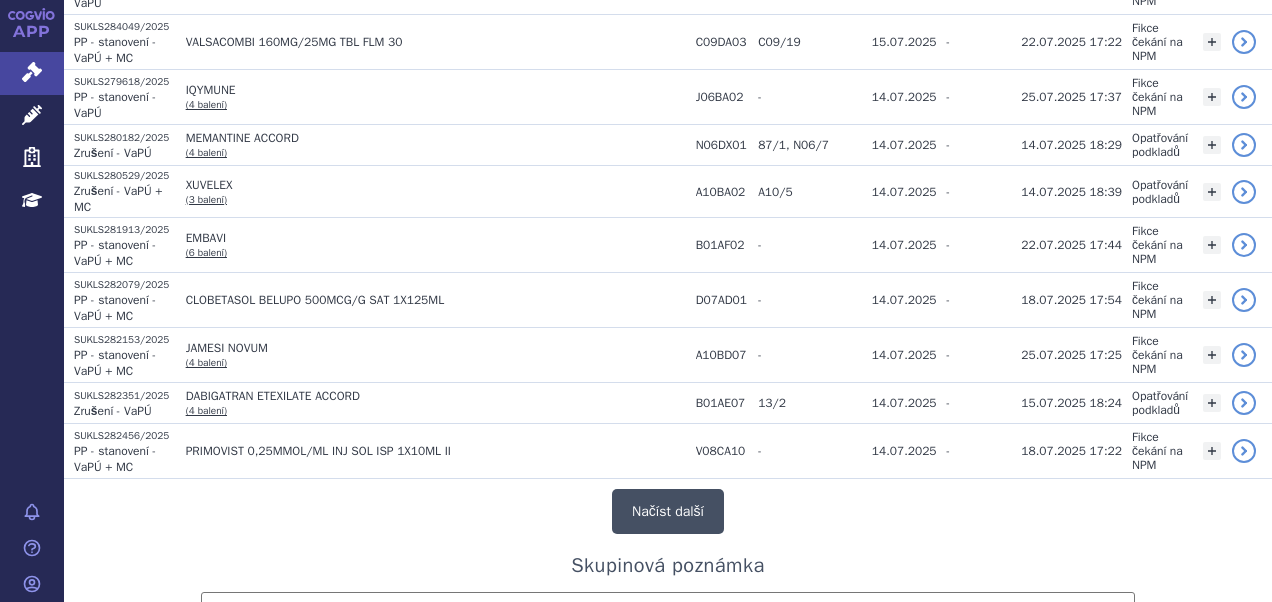 click on "Načíst další" at bounding box center [668, 511] 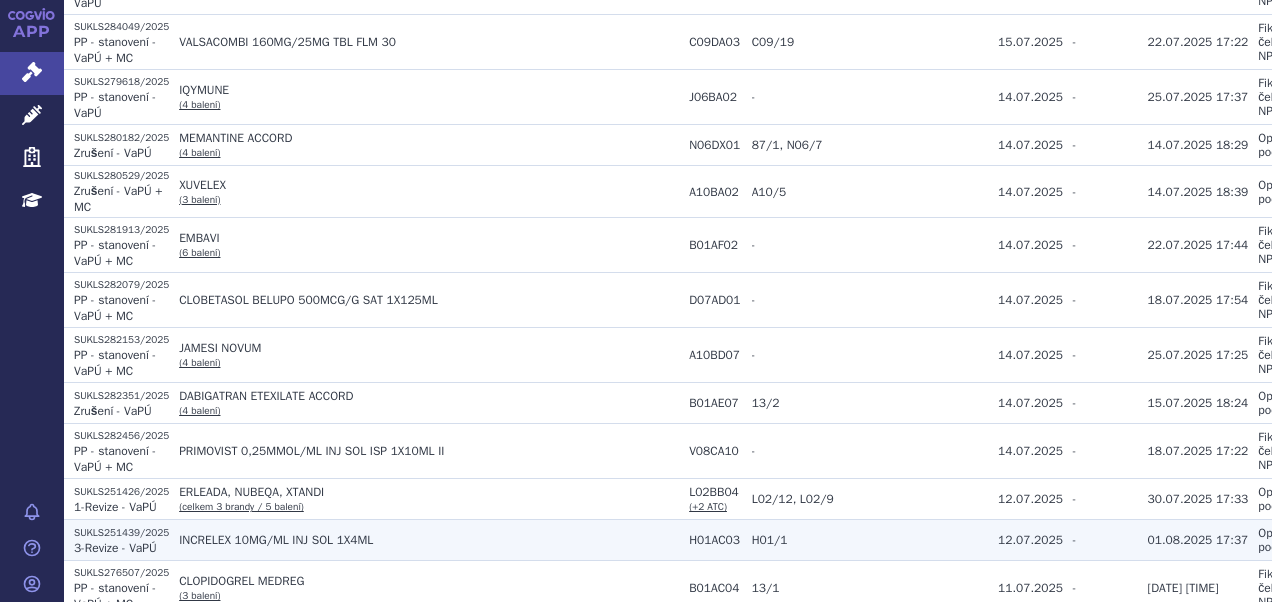 click on "01.08.2025 17:37" at bounding box center (1193, 540) 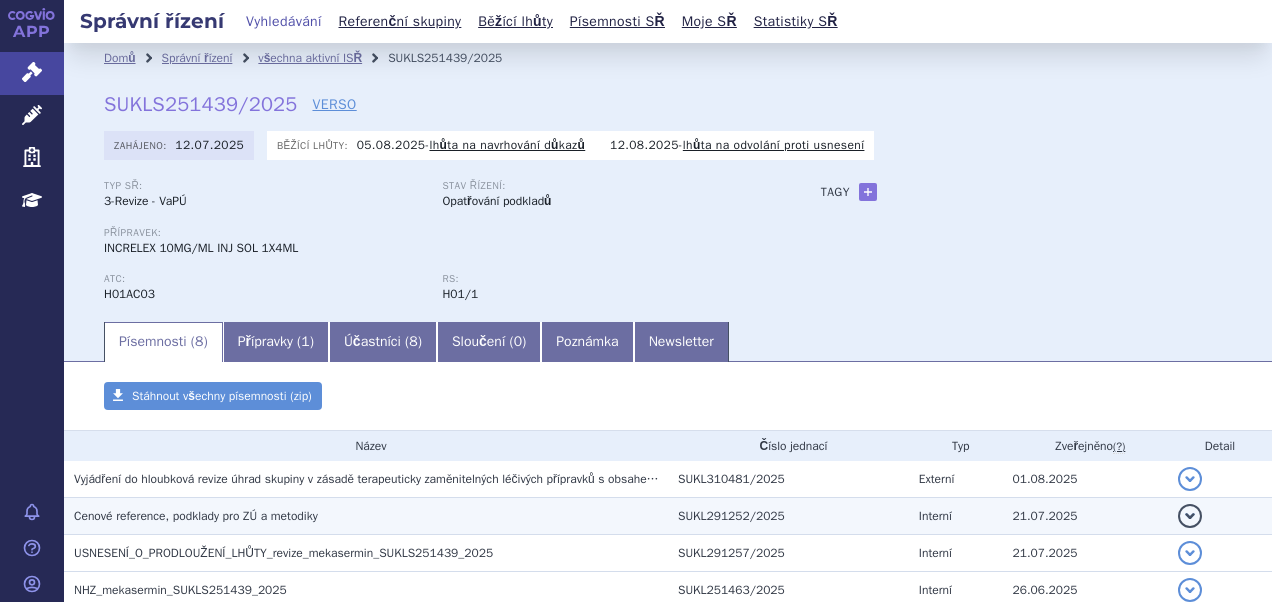 scroll, scrollTop: 0, scrollLeft: 0, axis: both 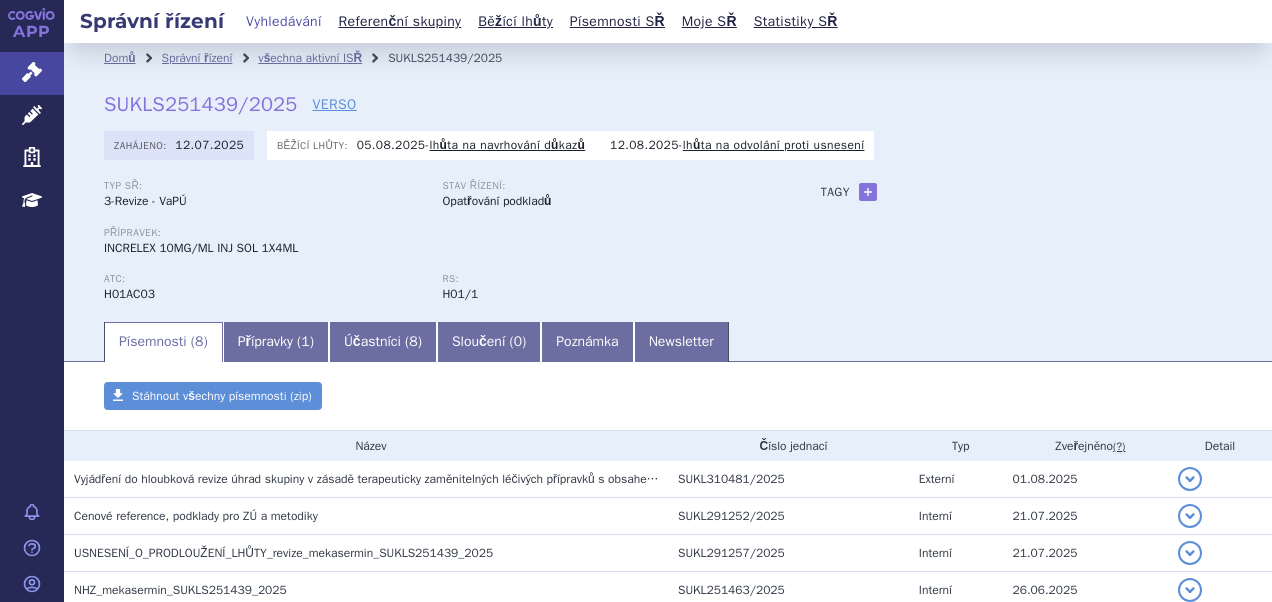 click on "Správní řízení" at bounding box center [152, 21] 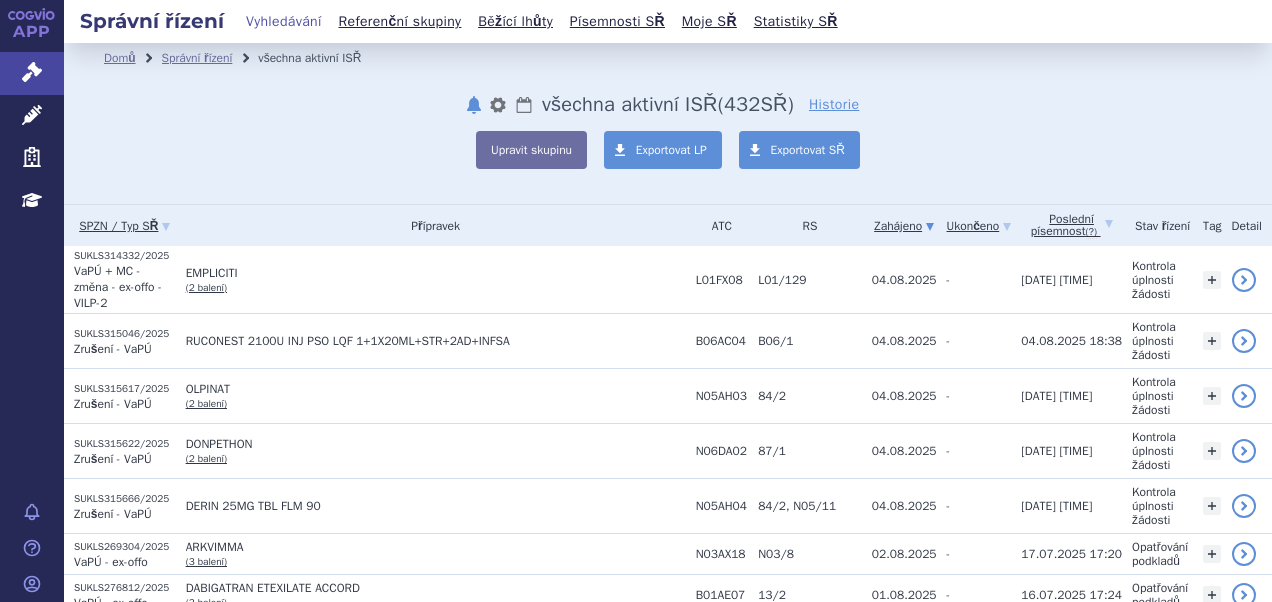 click on "Přípravek" at bounding box center [431, 225] 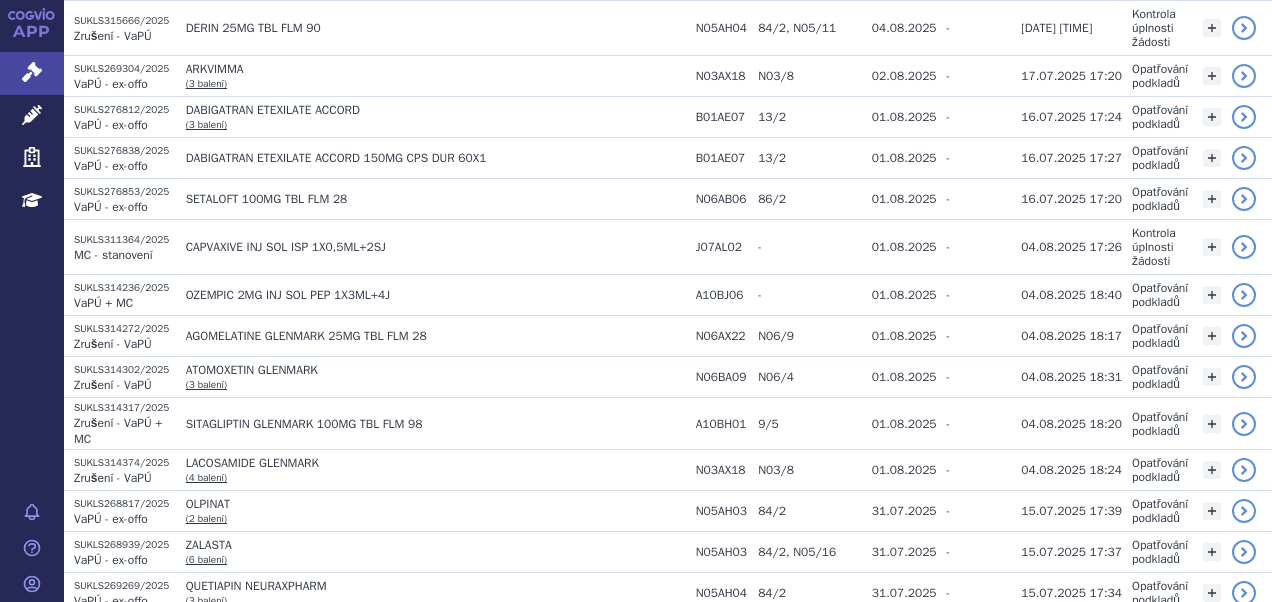 scroll, scrollTop: 518, scrollLeft: 0, axis: vertical 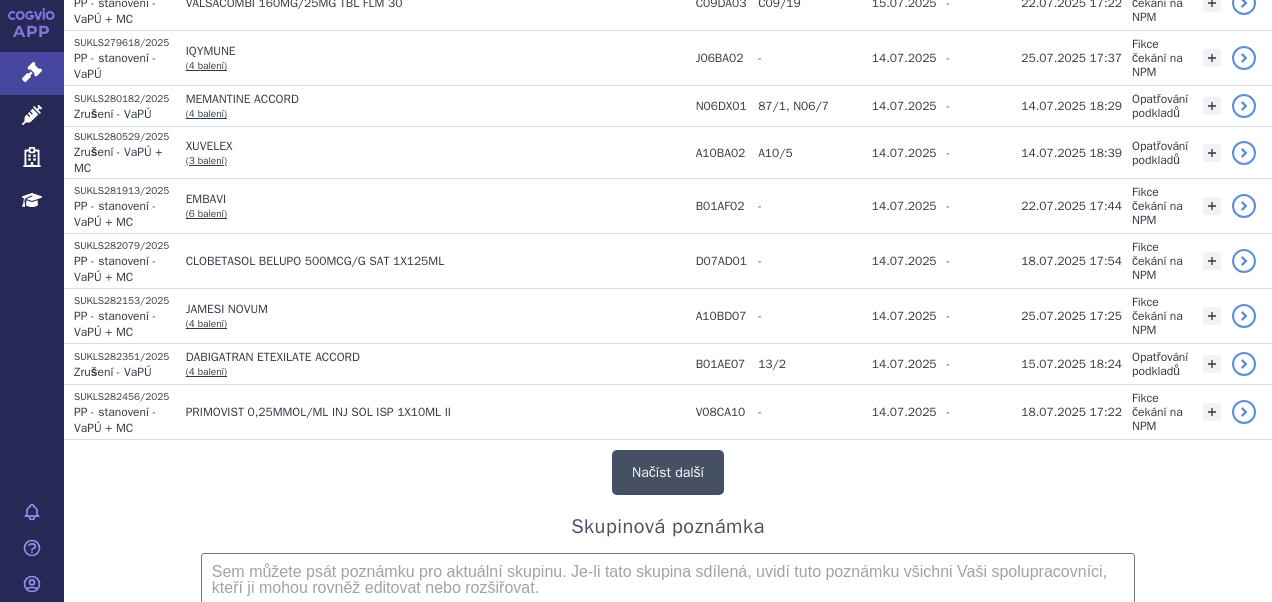 click on "Načíst další" at bounding box center [668, 472] 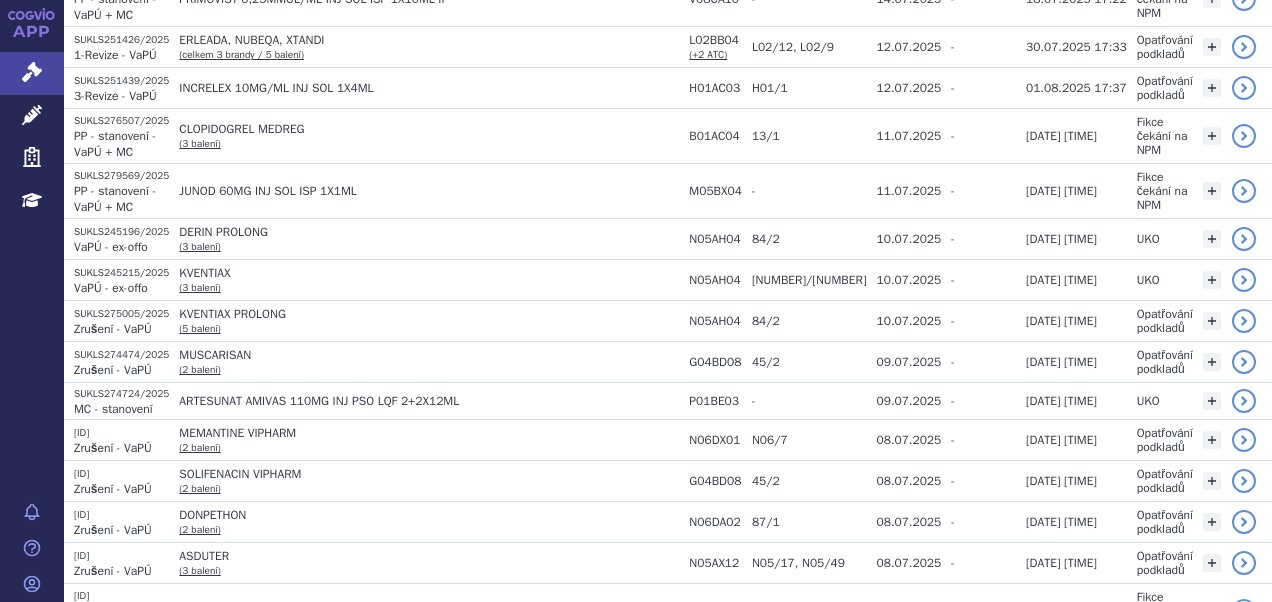 scroll, scrollTop: 5189, scrollLeft: 0, axis: vertical 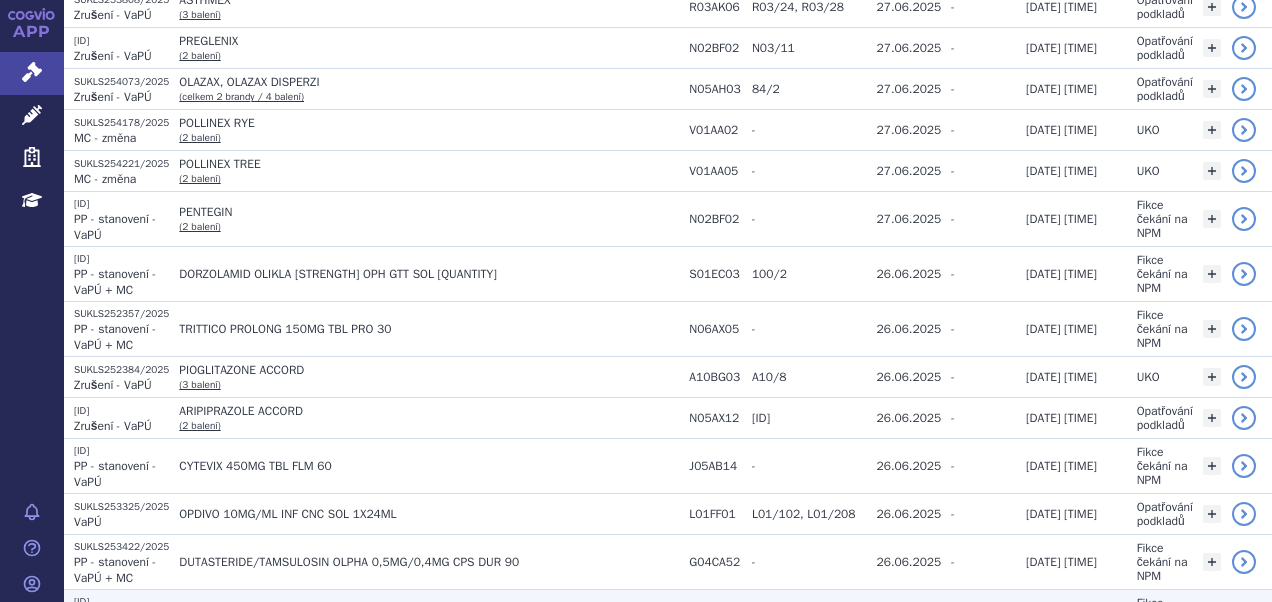 click on "AGOMELATIN +PHARMA 25MG TBL FLM 98" at bounding box center (429, 617) 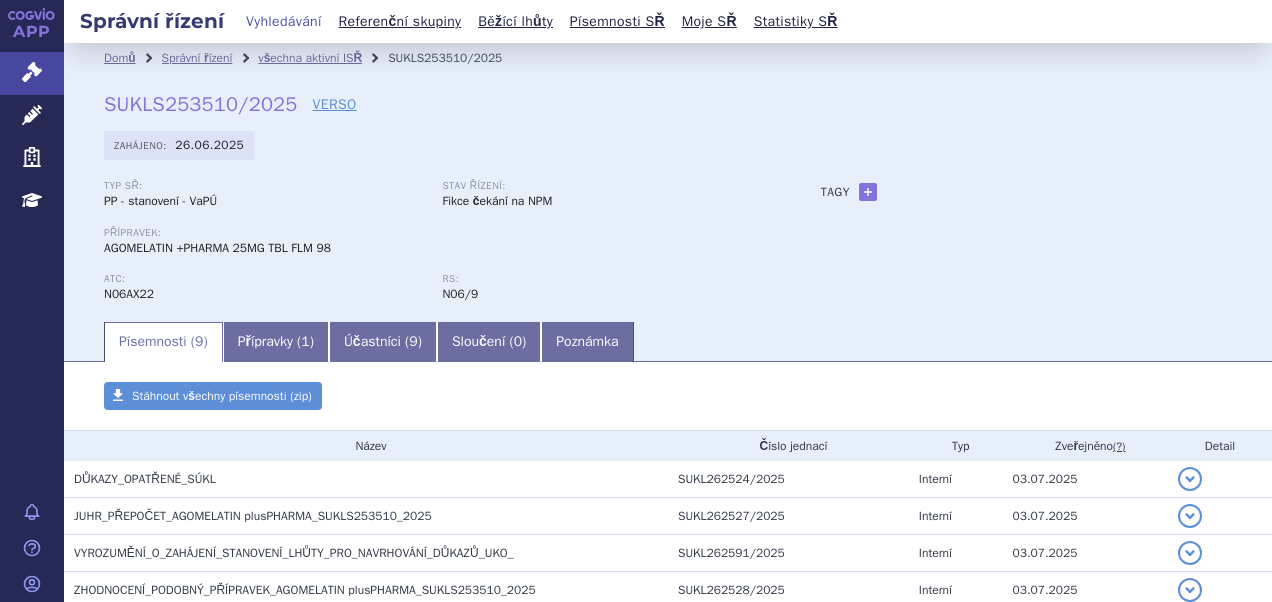 scroll, scrollTop: 0, scrollLeft: 0, axis: both 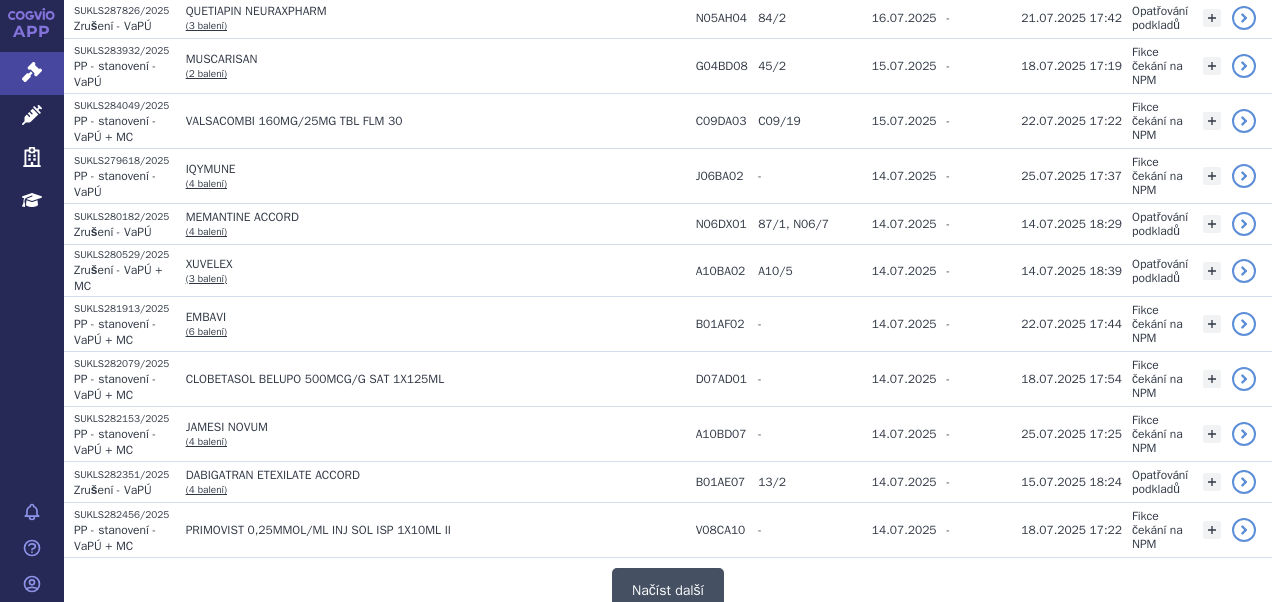 click on "Načíst další" at bounding box center (668, 590) 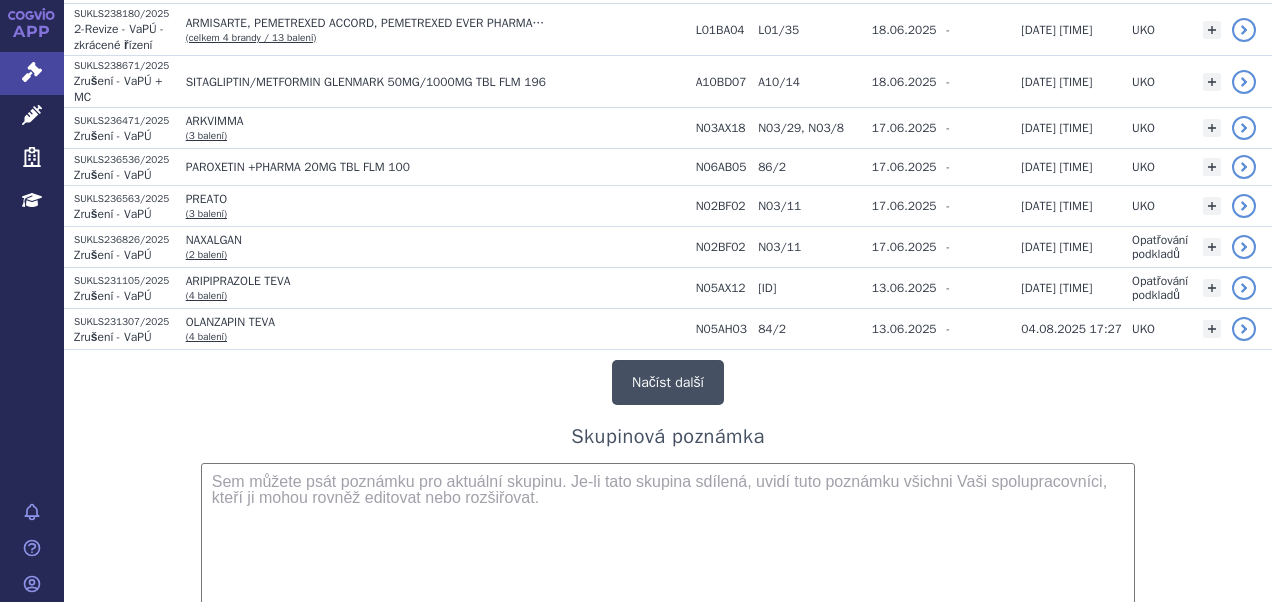 scroll, scrollTop: 9272, scrollLeft: 0, axis: vertical 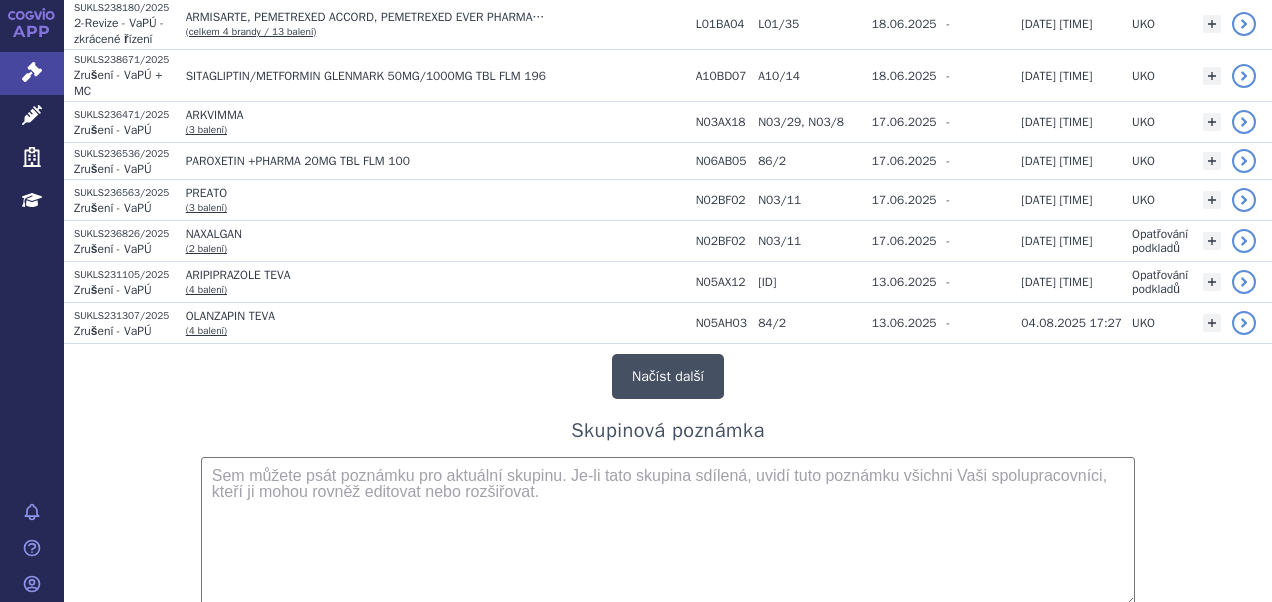 click on "Načíst další" at bounding box center [668, 376] 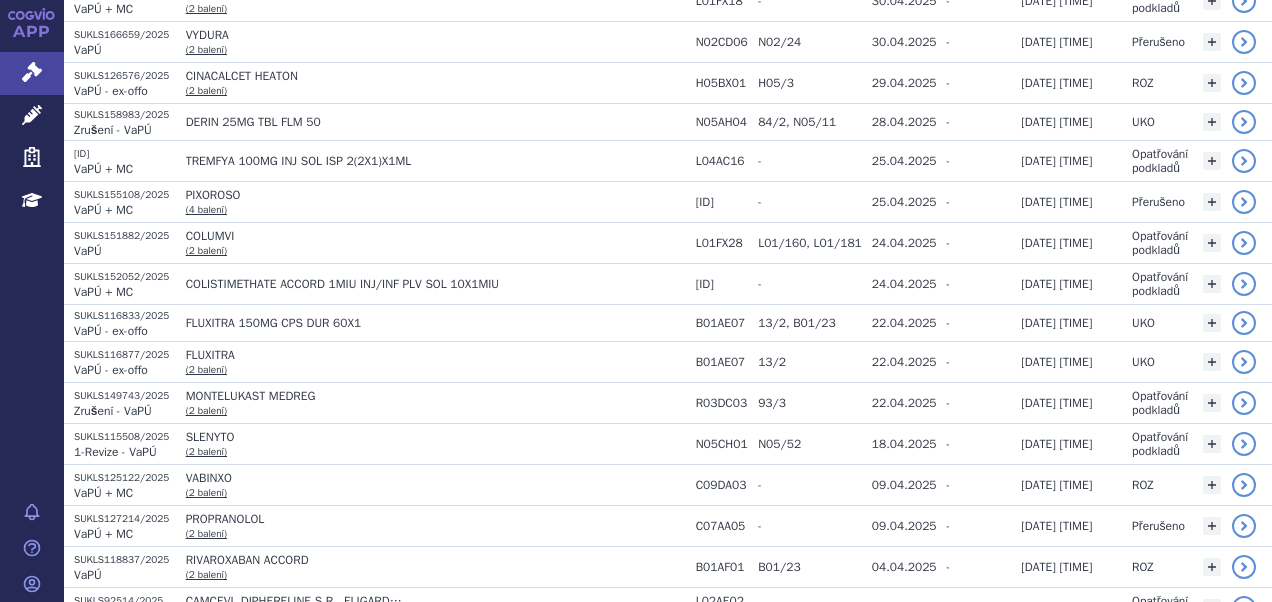 scroll, scrollTop: 13112, scrollLeft: 0, axis: vertical 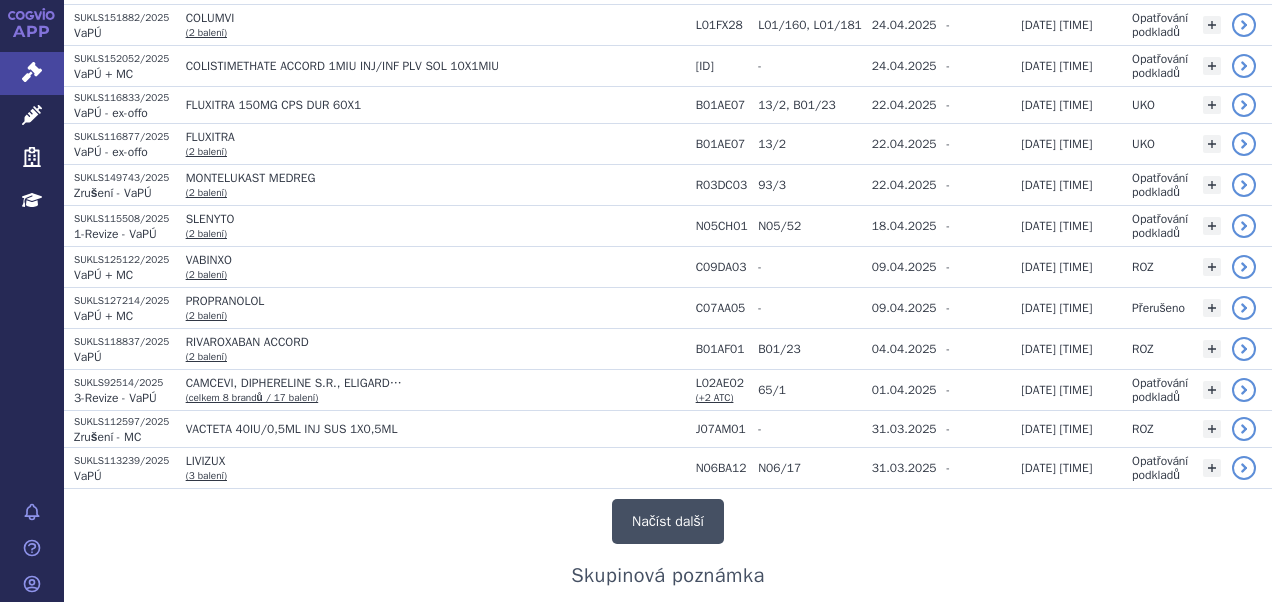 click on "Načíst další" at bounding box center [668, 521] 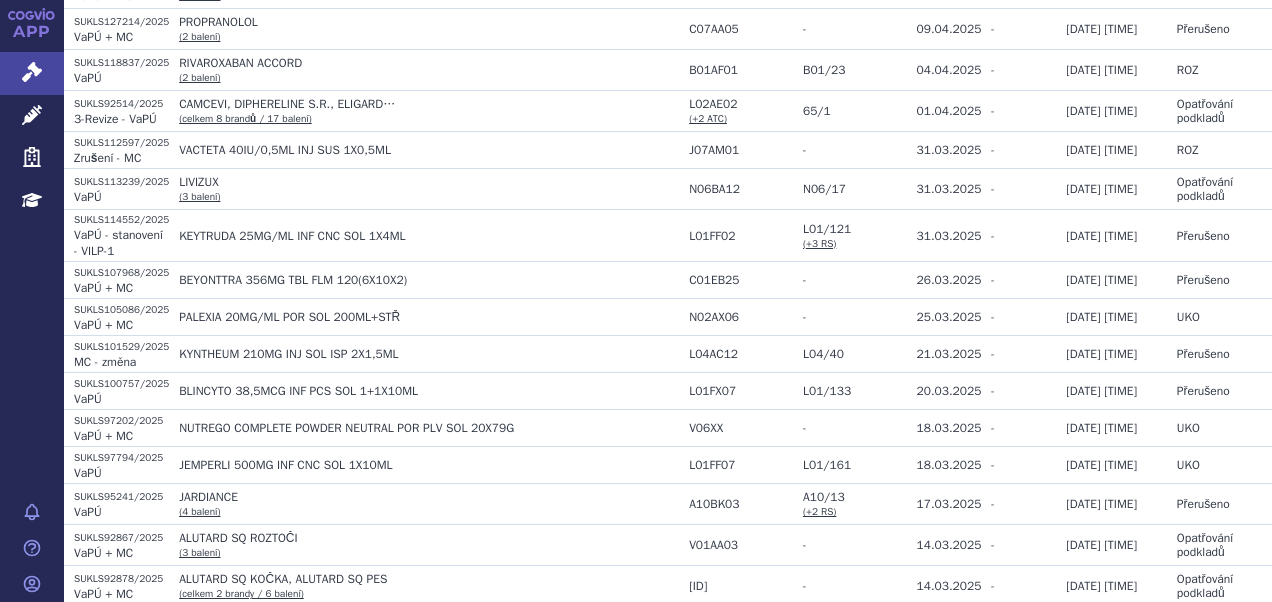 scroll, scrollTop: 13020, scrollLeft: 0, axis: vertical 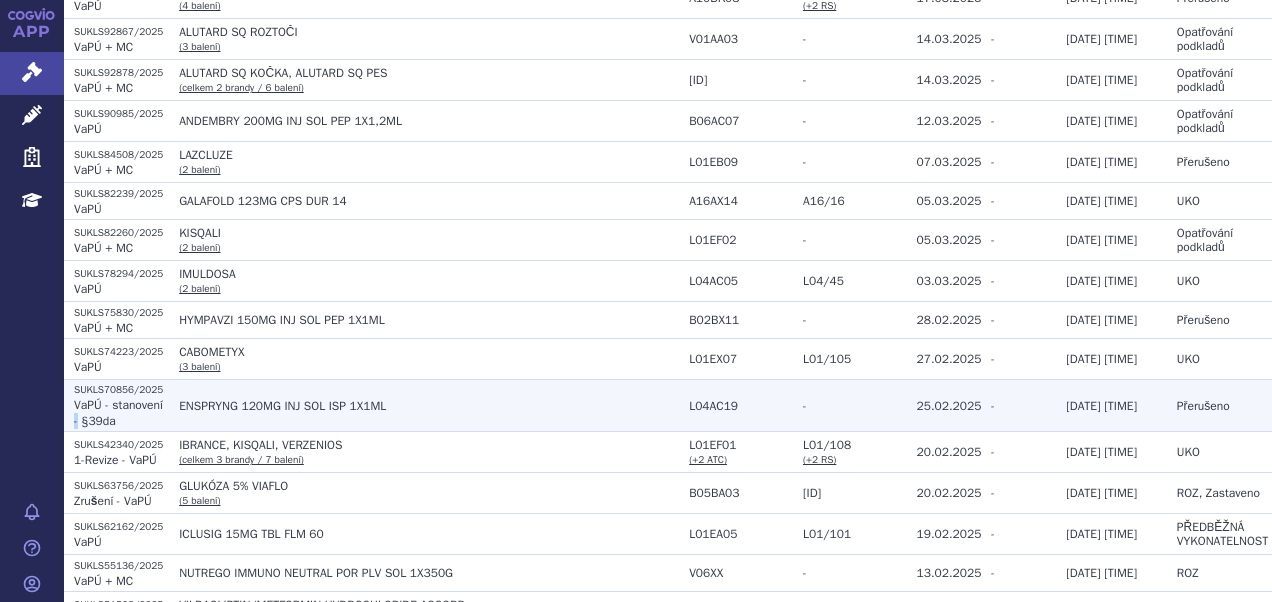 drag, startPoint x: 99, startPoint y: 343, endPoint x: 76, endPoint y: 316, distance: 35.468296 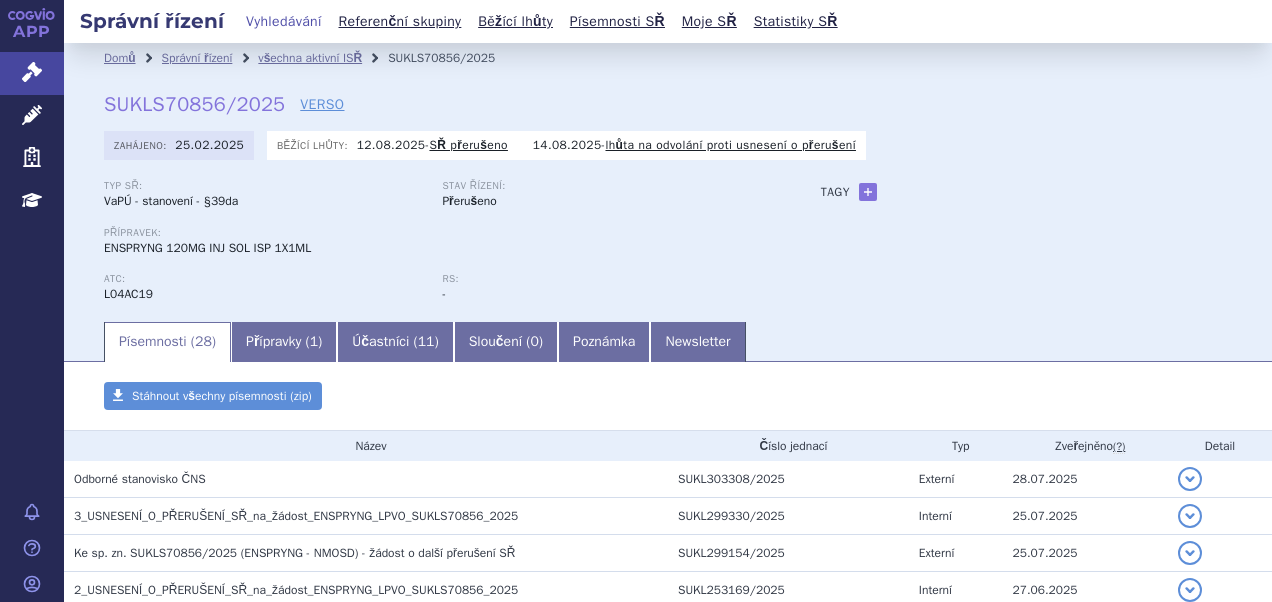 scroll, scrollTop: 0, scrollLeft: 0, axis: both 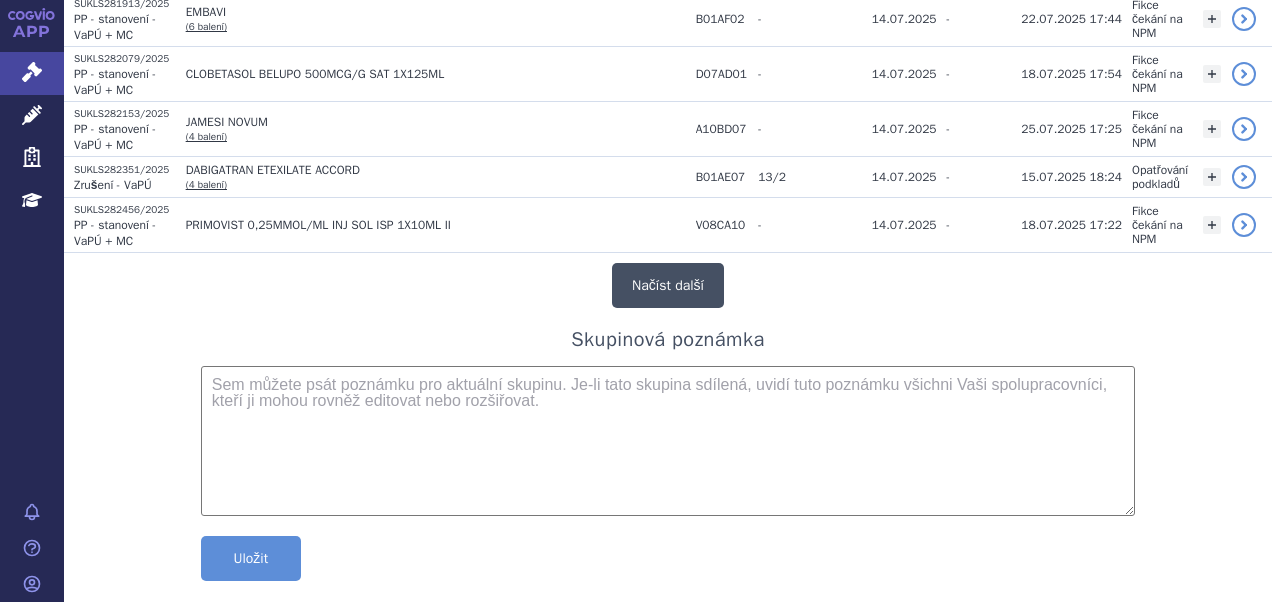 click on "Načíst další" at bounding box center [668, 285] 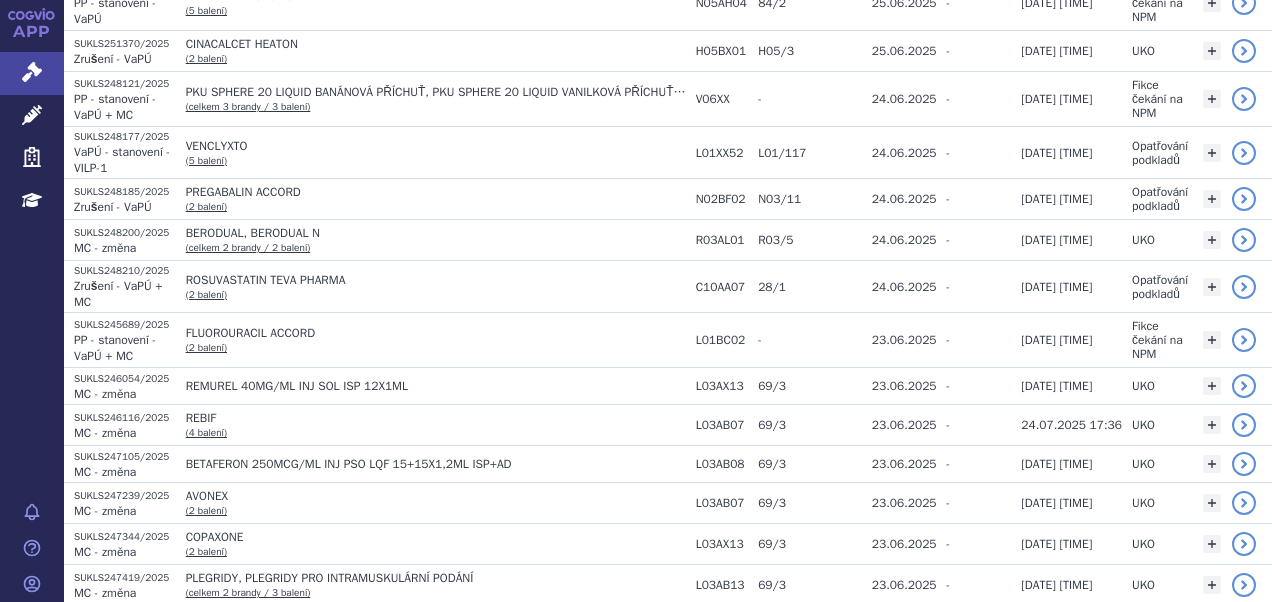 scroll, scrollTop: 9104, scrollLeft: 0, axis: vertical 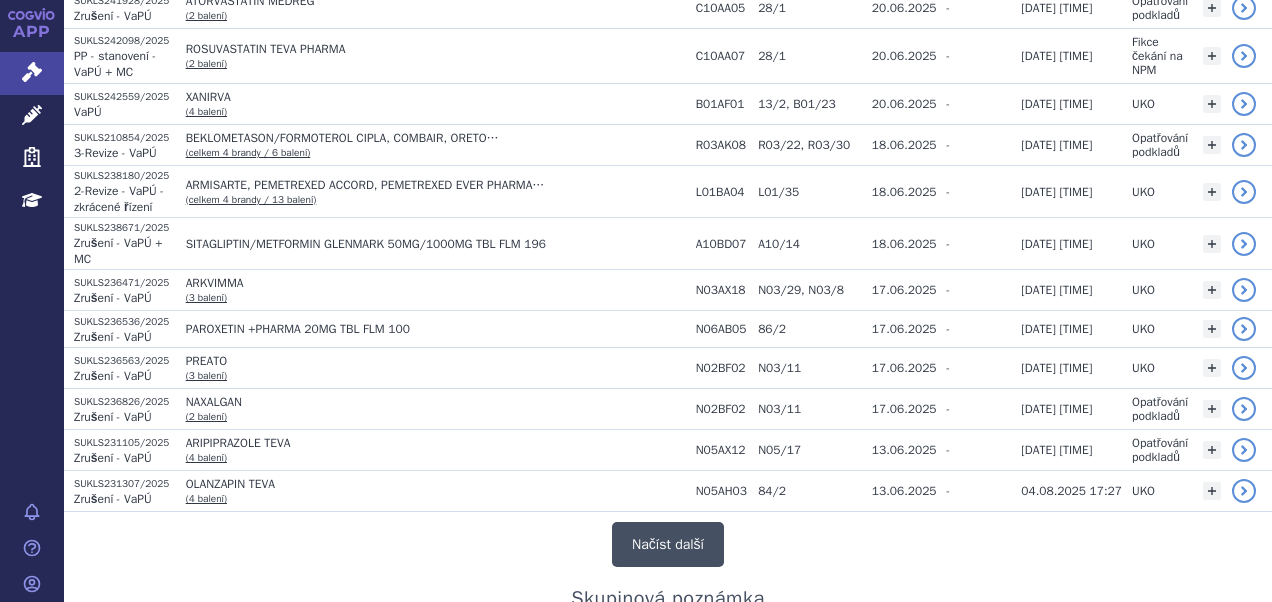 click on "Načíst další" at bounding box center [668, 544] 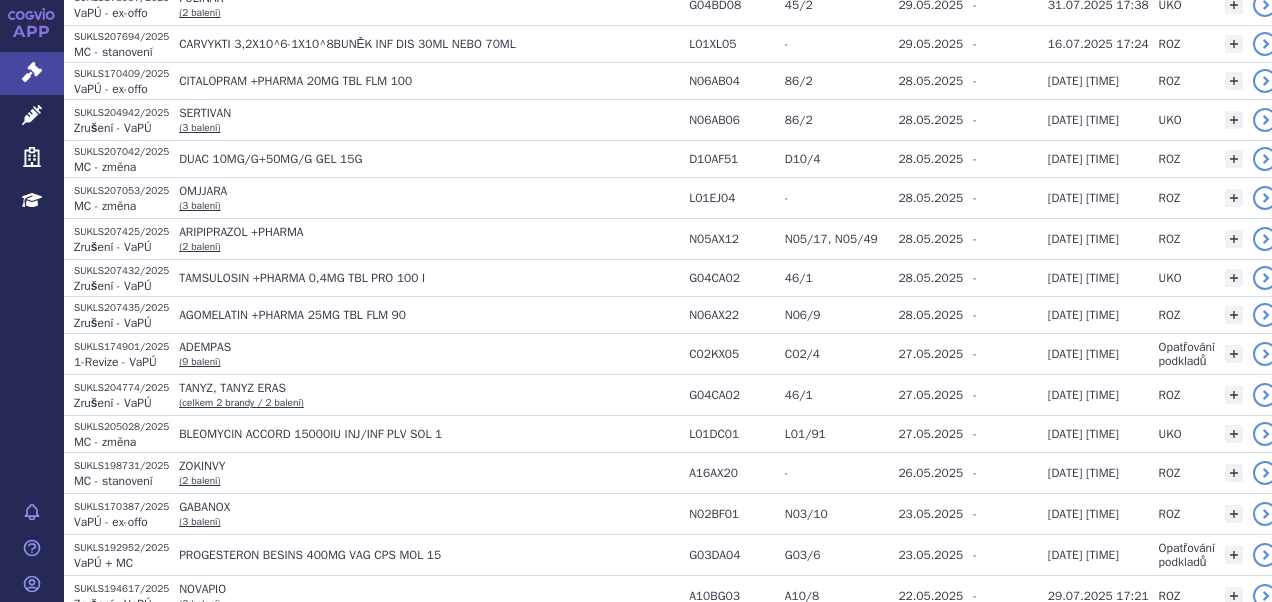 scroll, scrollTop: 11472, scrollLeft: 0, axis: vertical 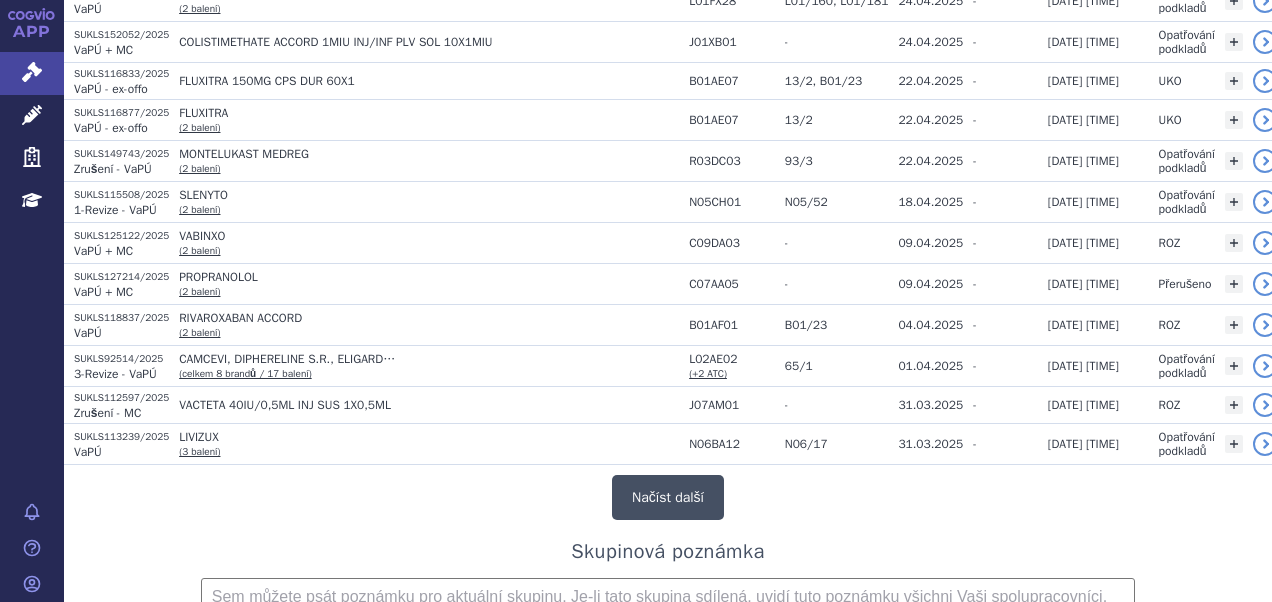 click on "Načíst další" at bounding box center (668, 497) 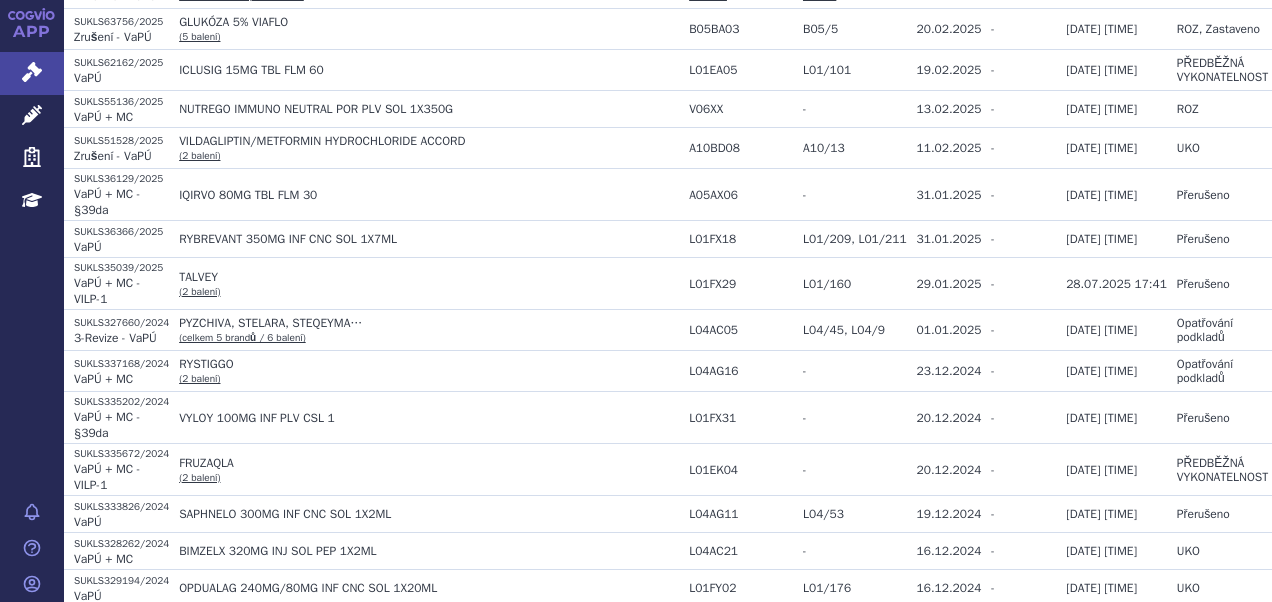scroll, scrollTop: 14294, scrollLeft: 0, axis: vertical 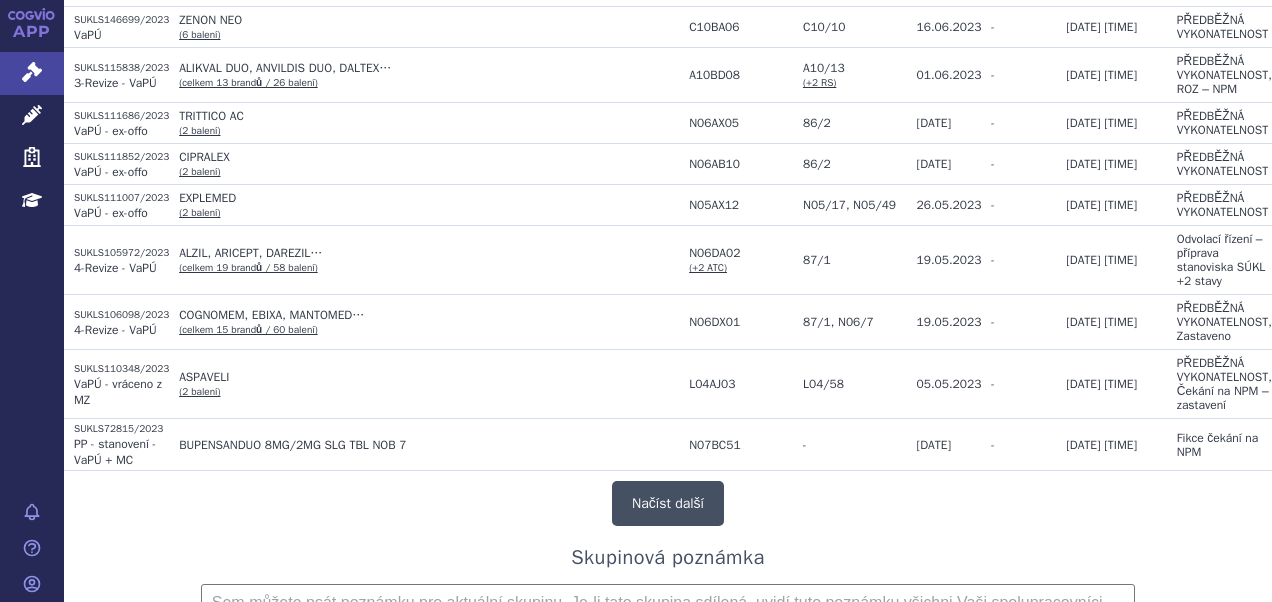 click on "Načíst další" at bounding box center [668, 503] 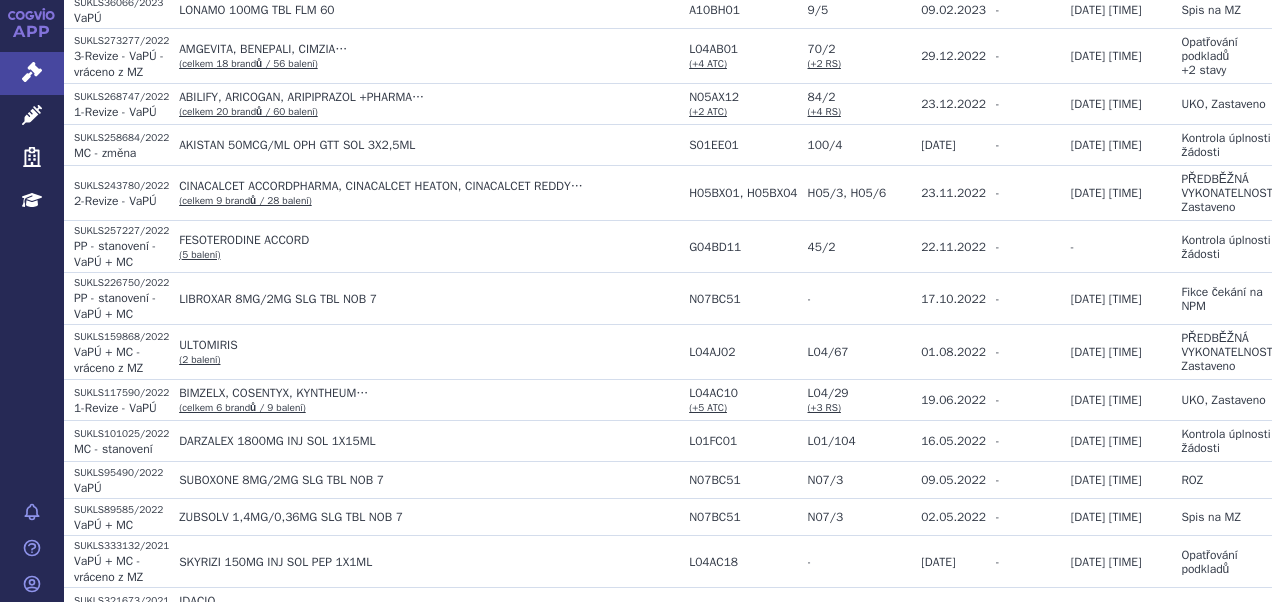 scroll, scrollTop: 18060, scrollLeft: 0, axis: vertical 